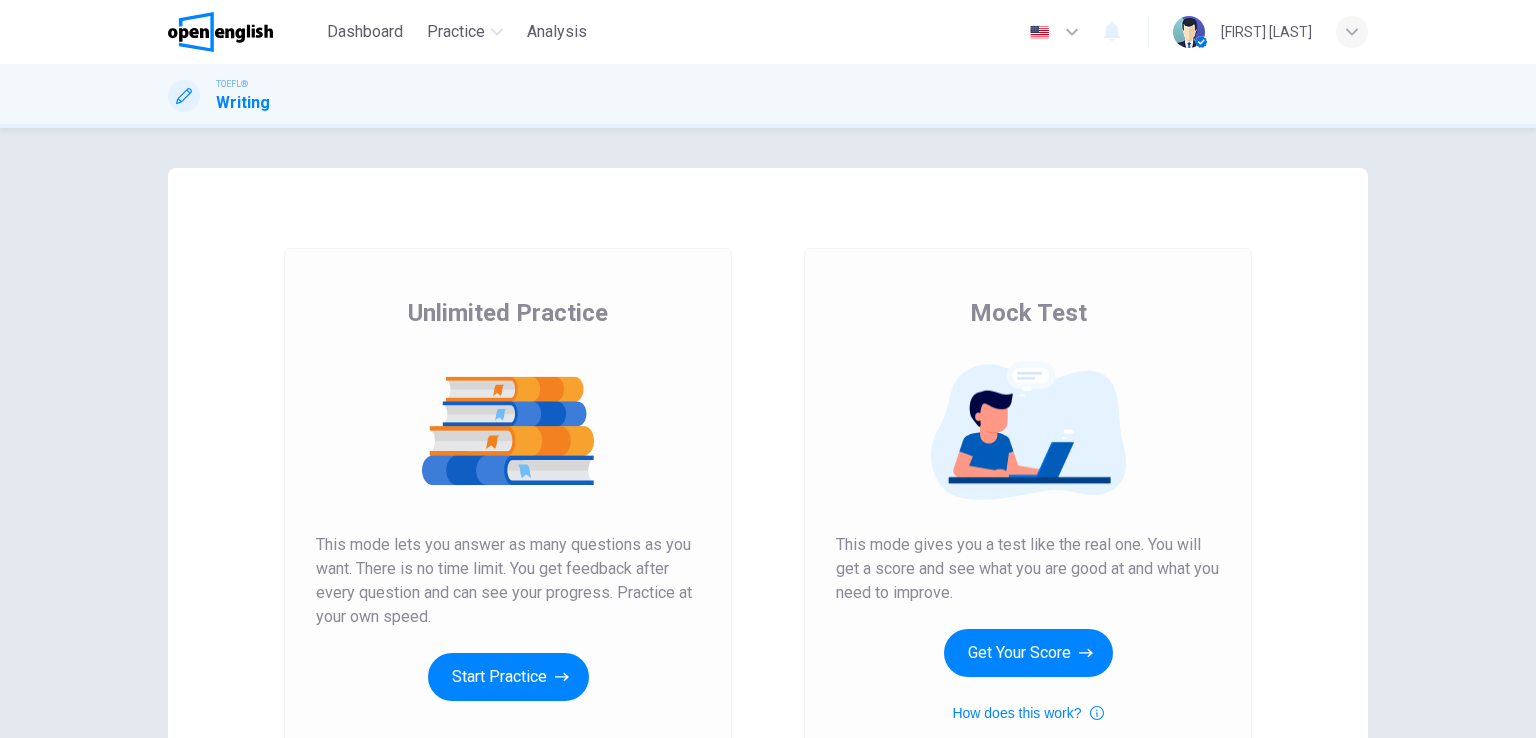 scroll, scrollTop: 0, scrollLeft: 0, axis: both 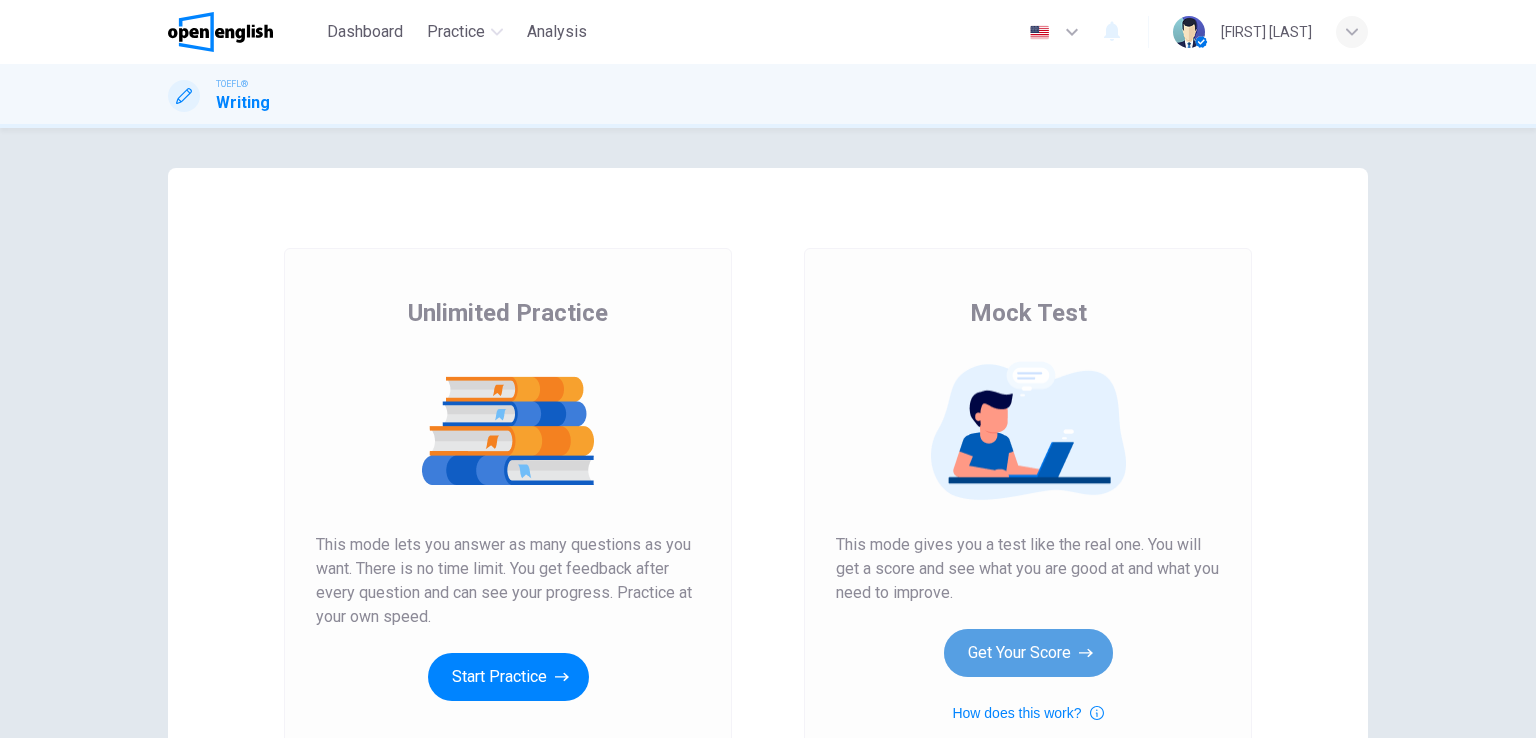click on "Get Your Score" at bounding box center [508, 677] 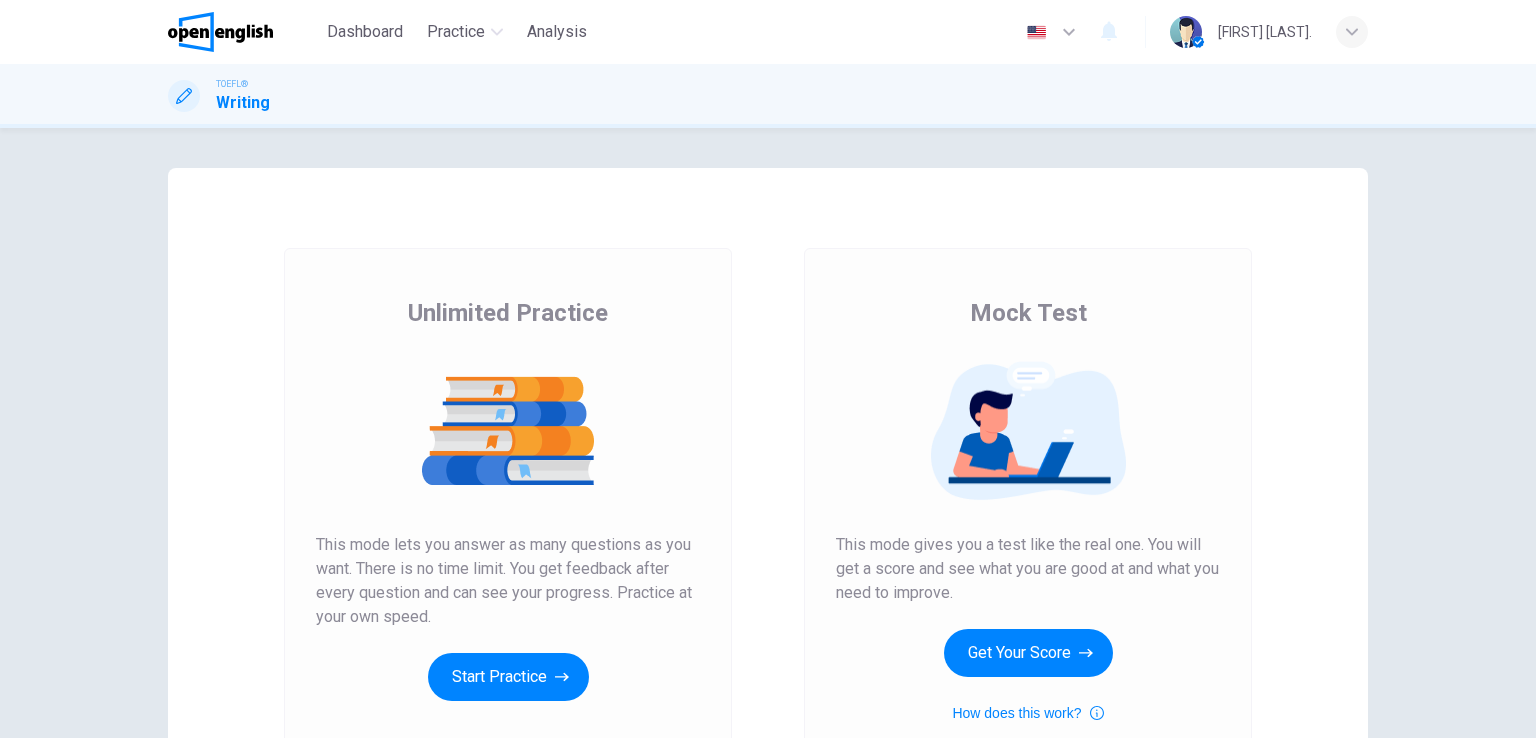 scroll, scrollTop: 0, scrollLeft: 0, axis: both 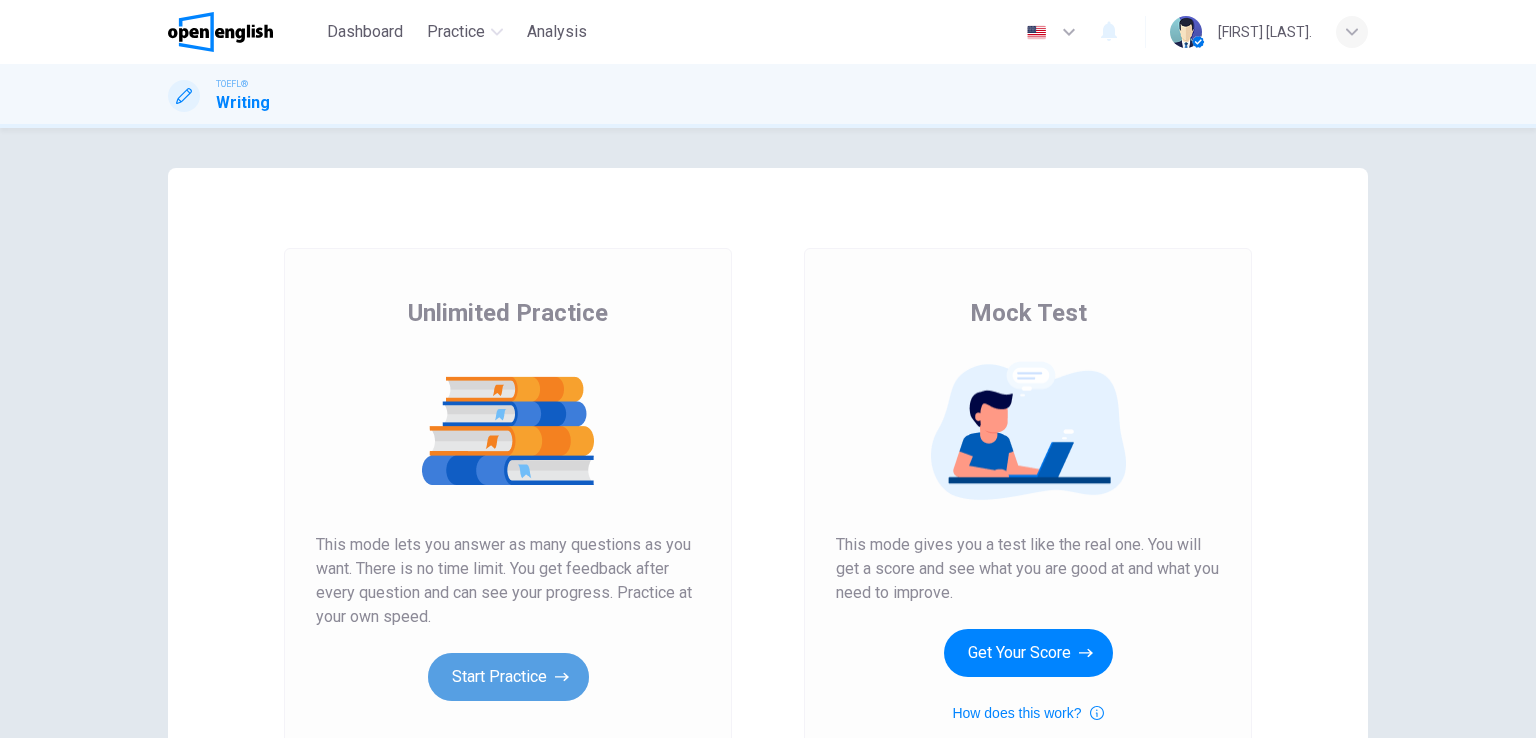 click on "Start Practice" at bounding box center (508, 677) 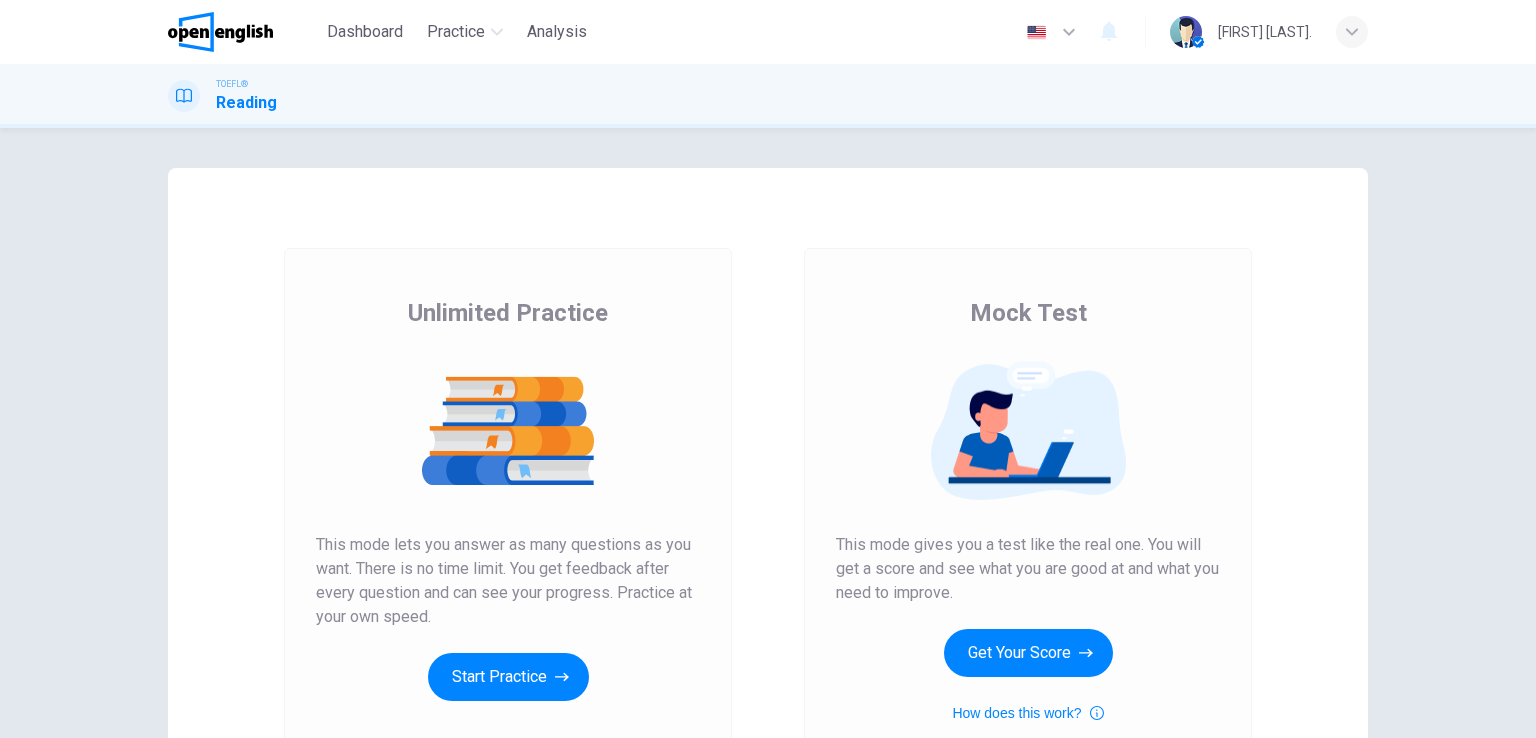 scroll, scrollTop: 0, scrollLeft: 0, axis: both 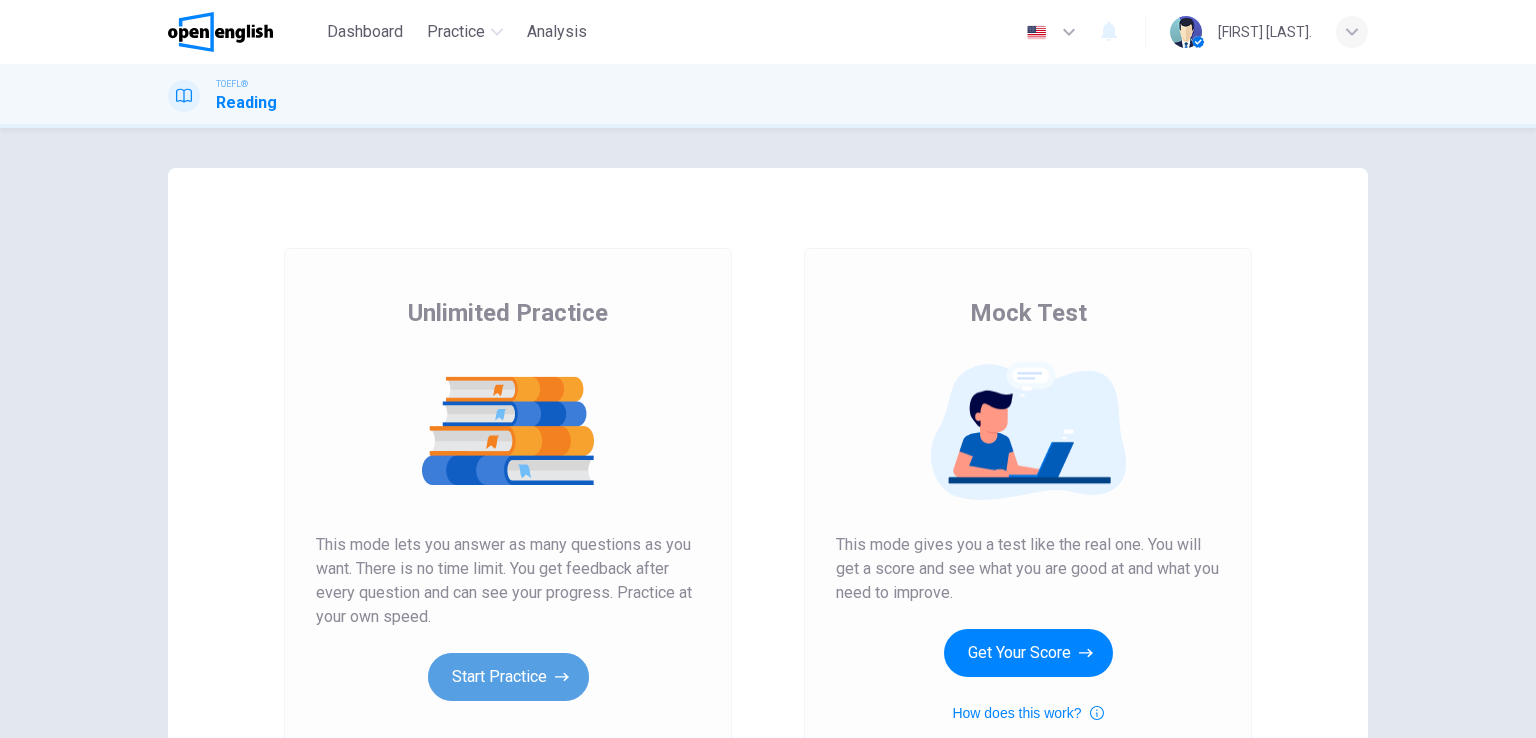 click on "Start Practice" at bounding box center (508, 677) 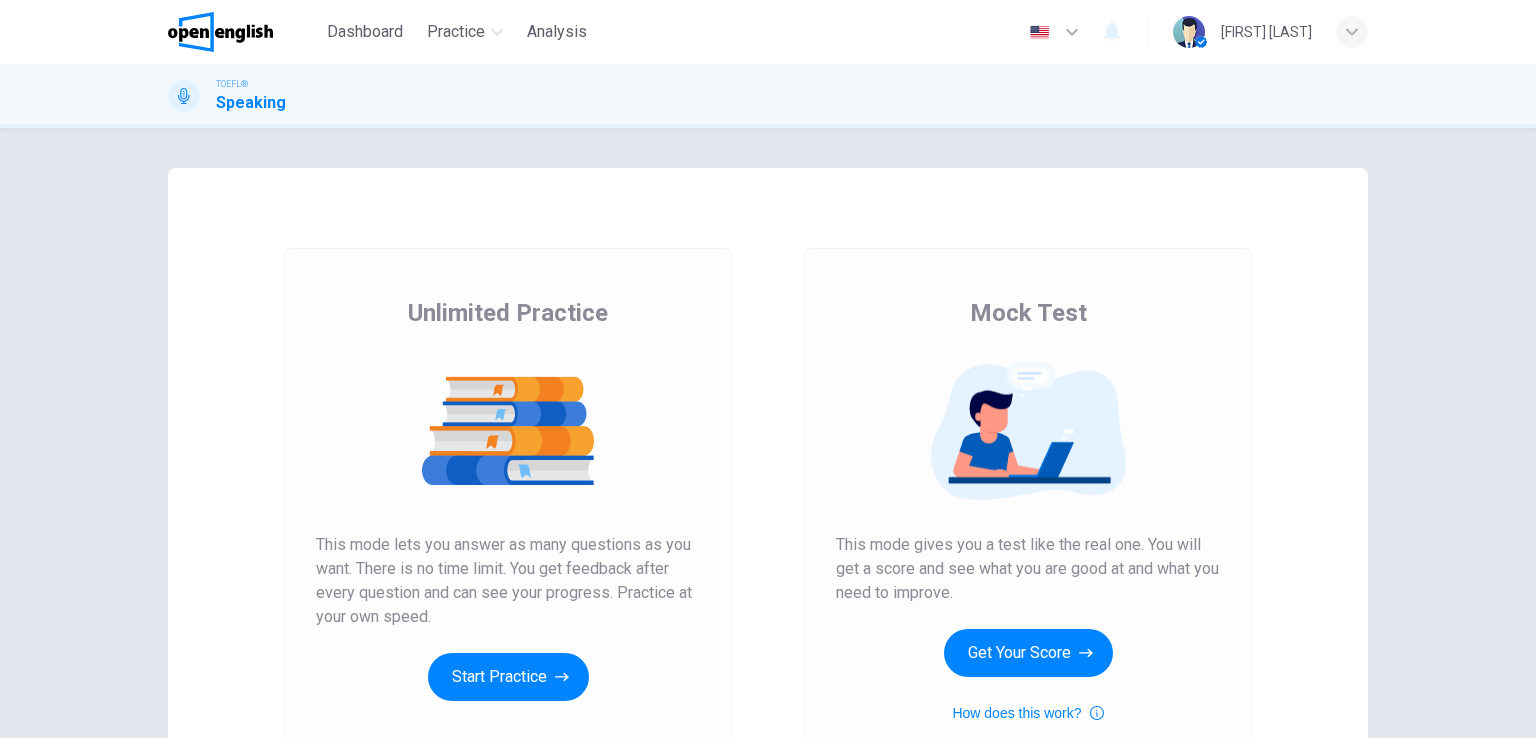 scroll, scrollTop: 0, scrollLeft: 0, axis: both 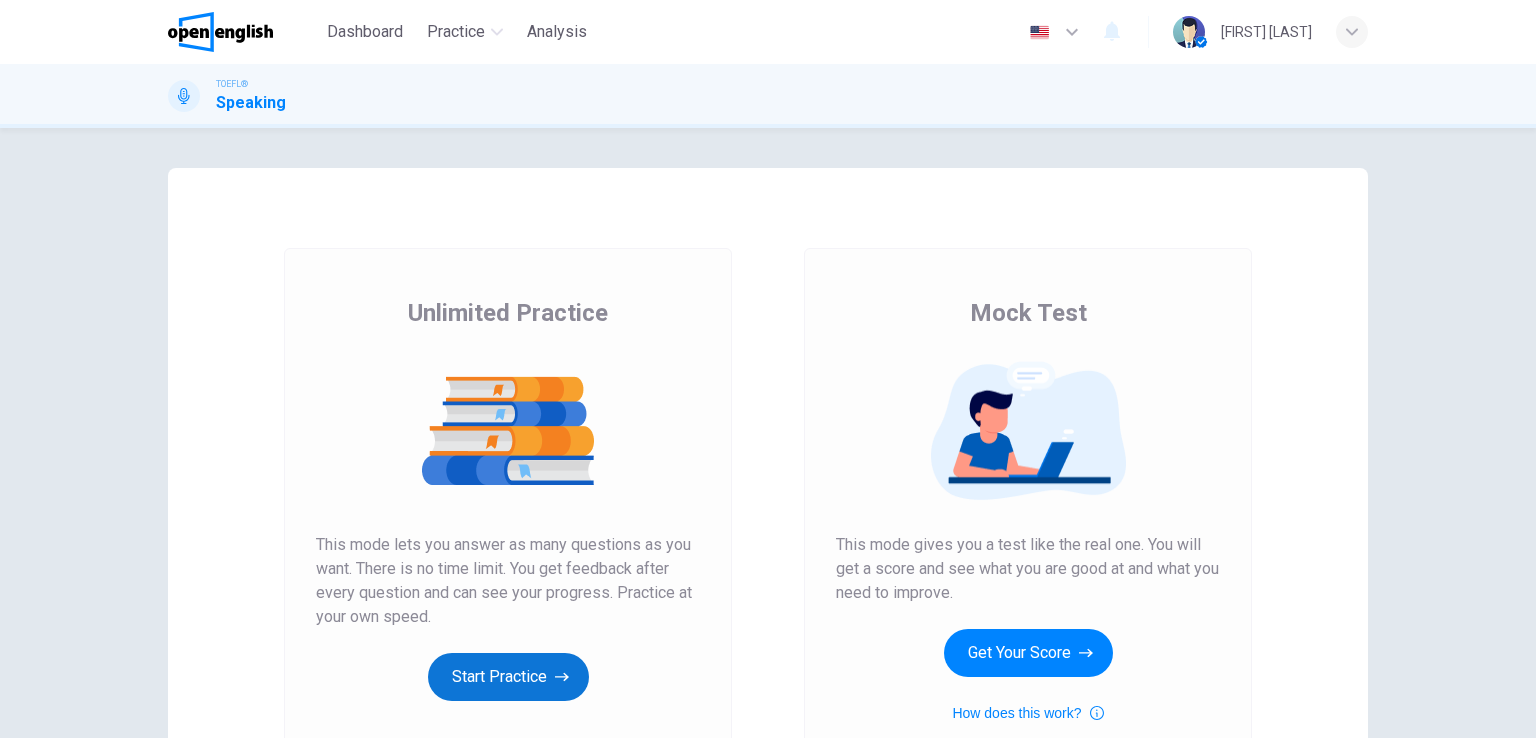 click on "Start Practice" at bounding box center (508, 677) 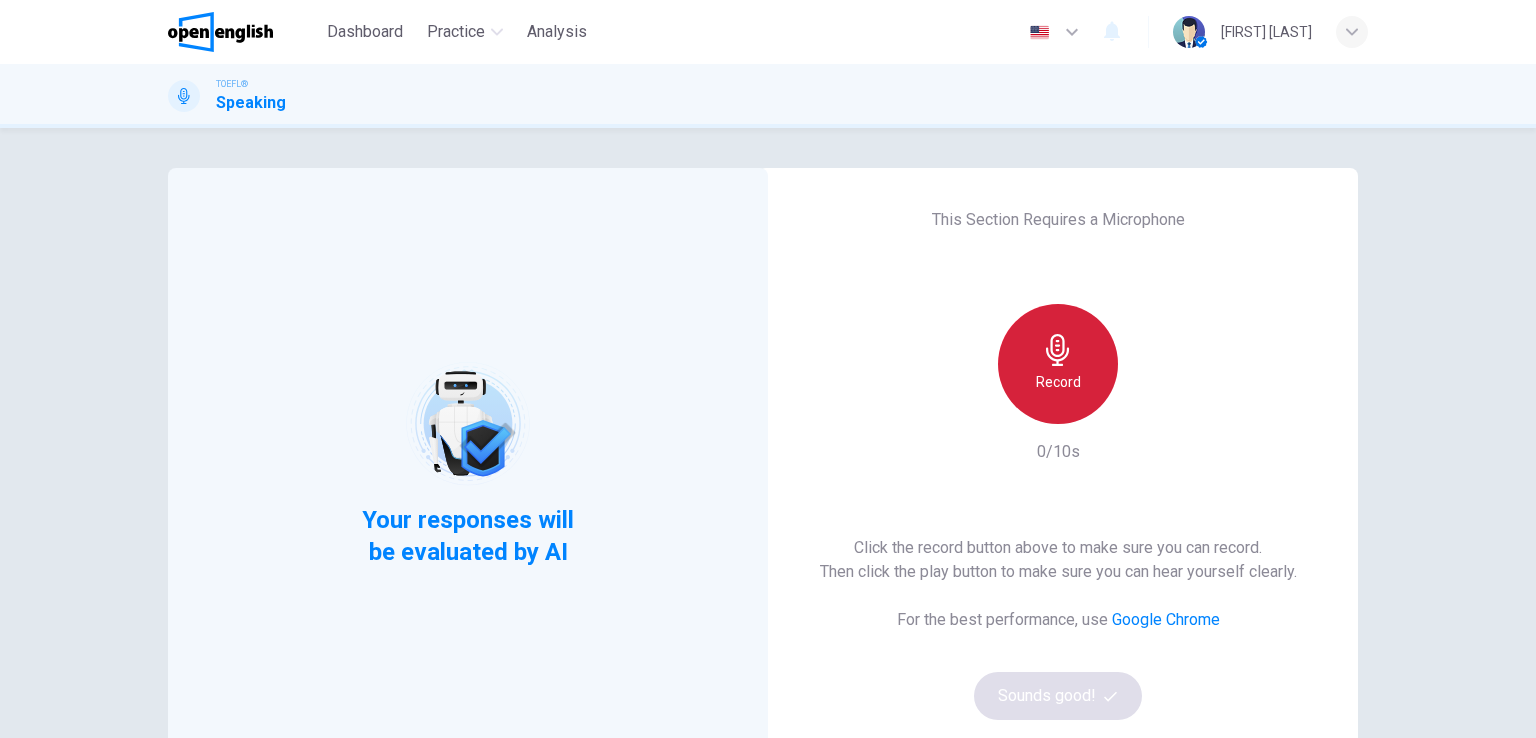 click on "Record" at bounding box center [1058, 364] 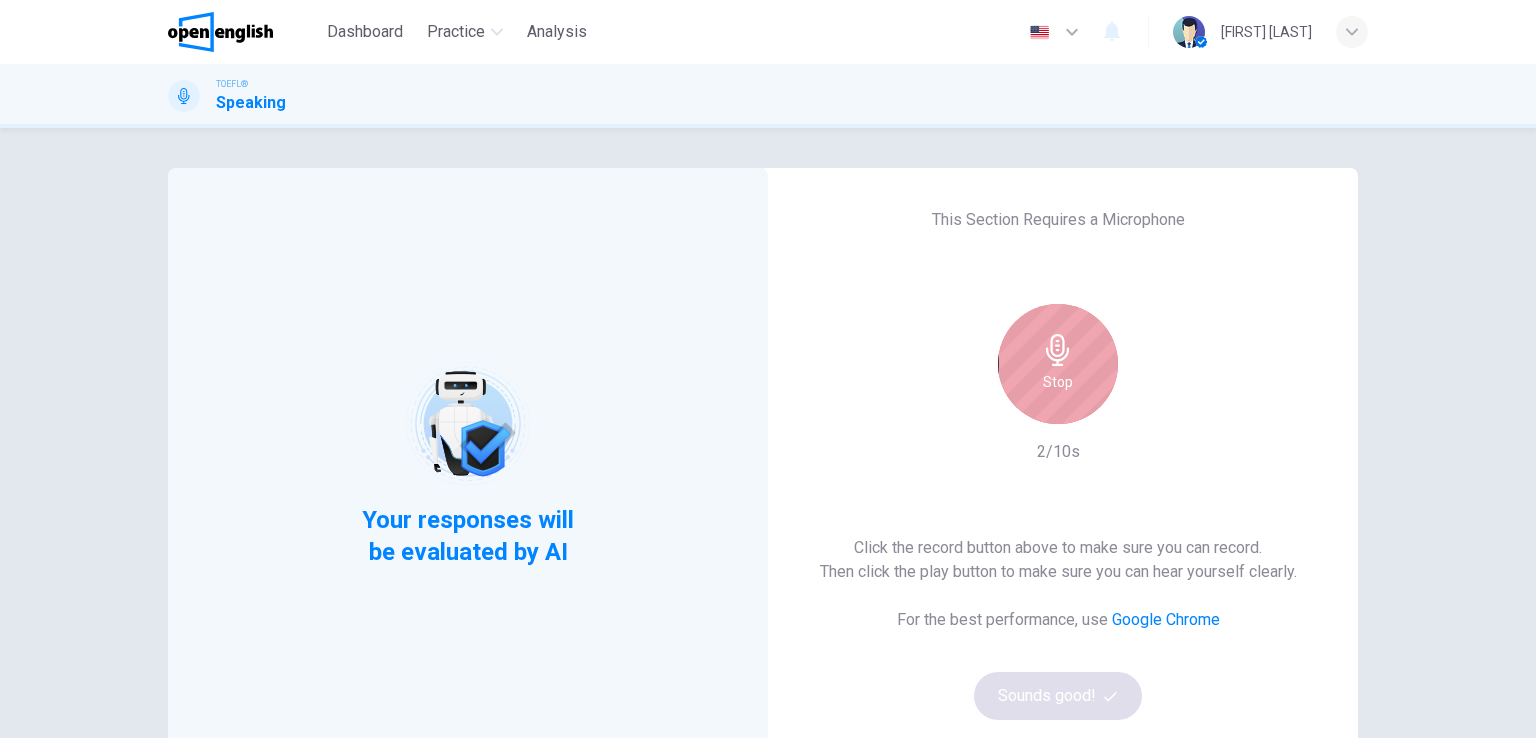 click on "Stop" at bounding box center (1058, 364) 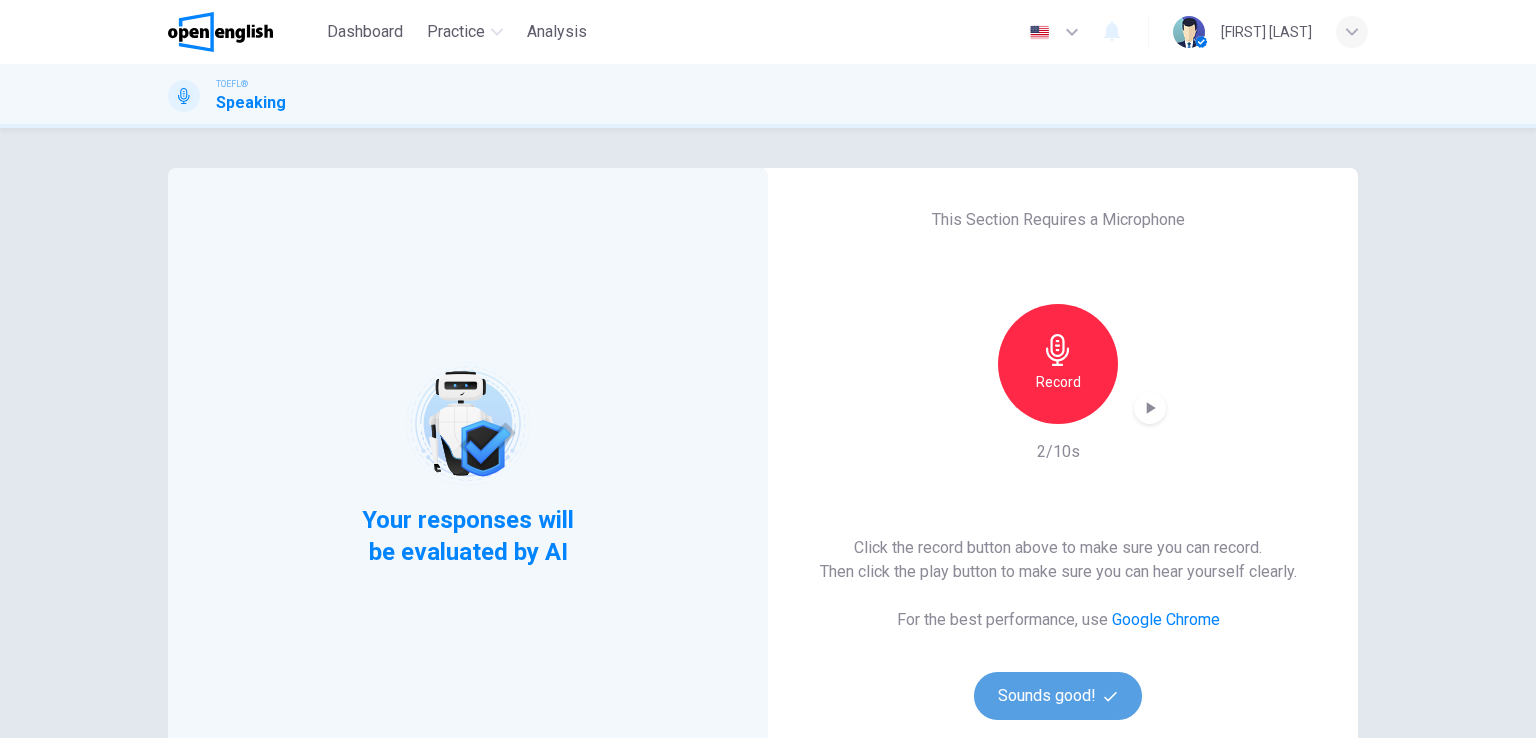 click on "Sounds good!" at bounding box center (1058, 696) 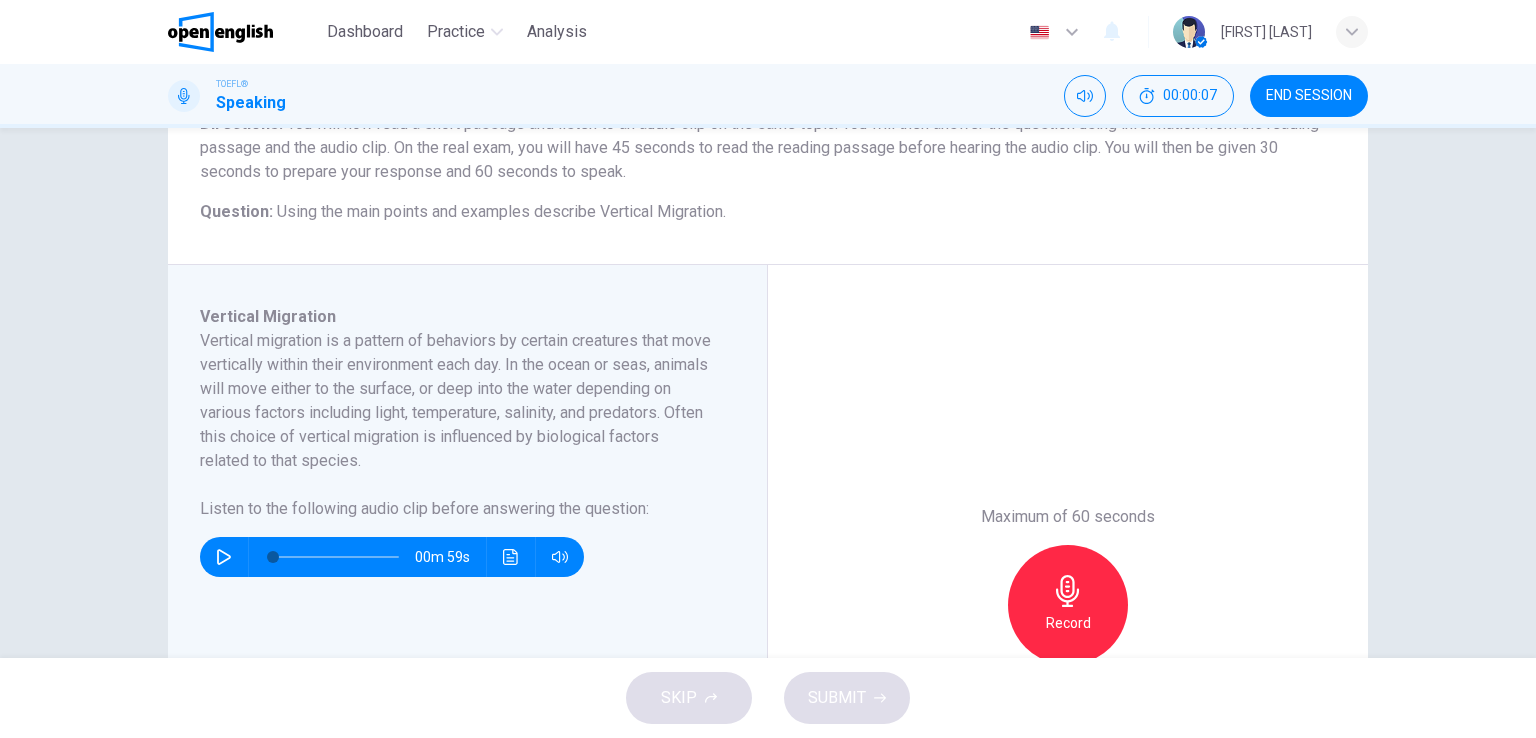 scroll, scrollTop: 192, scrollLeft: 0, axis: vertical 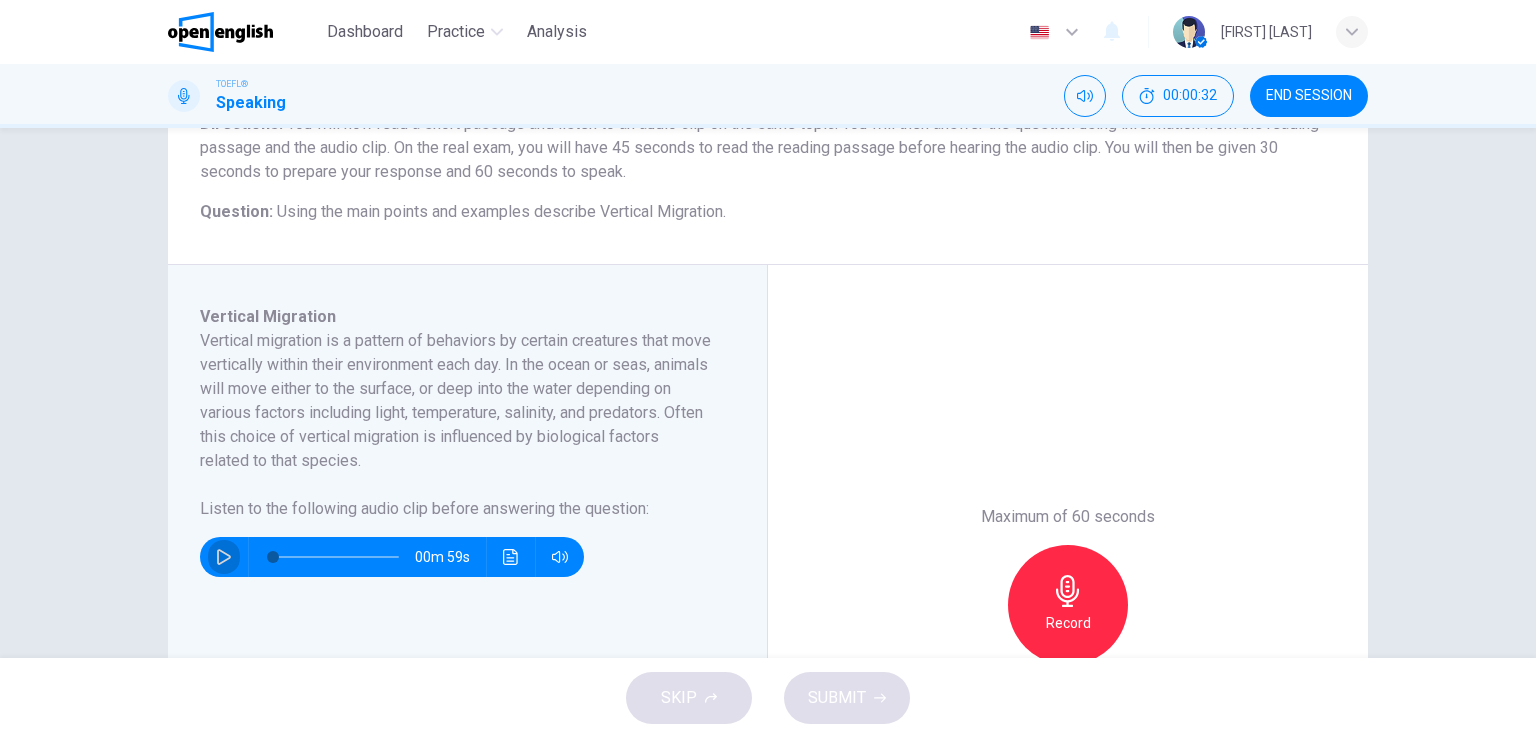 click at bounding box center (224, 557) 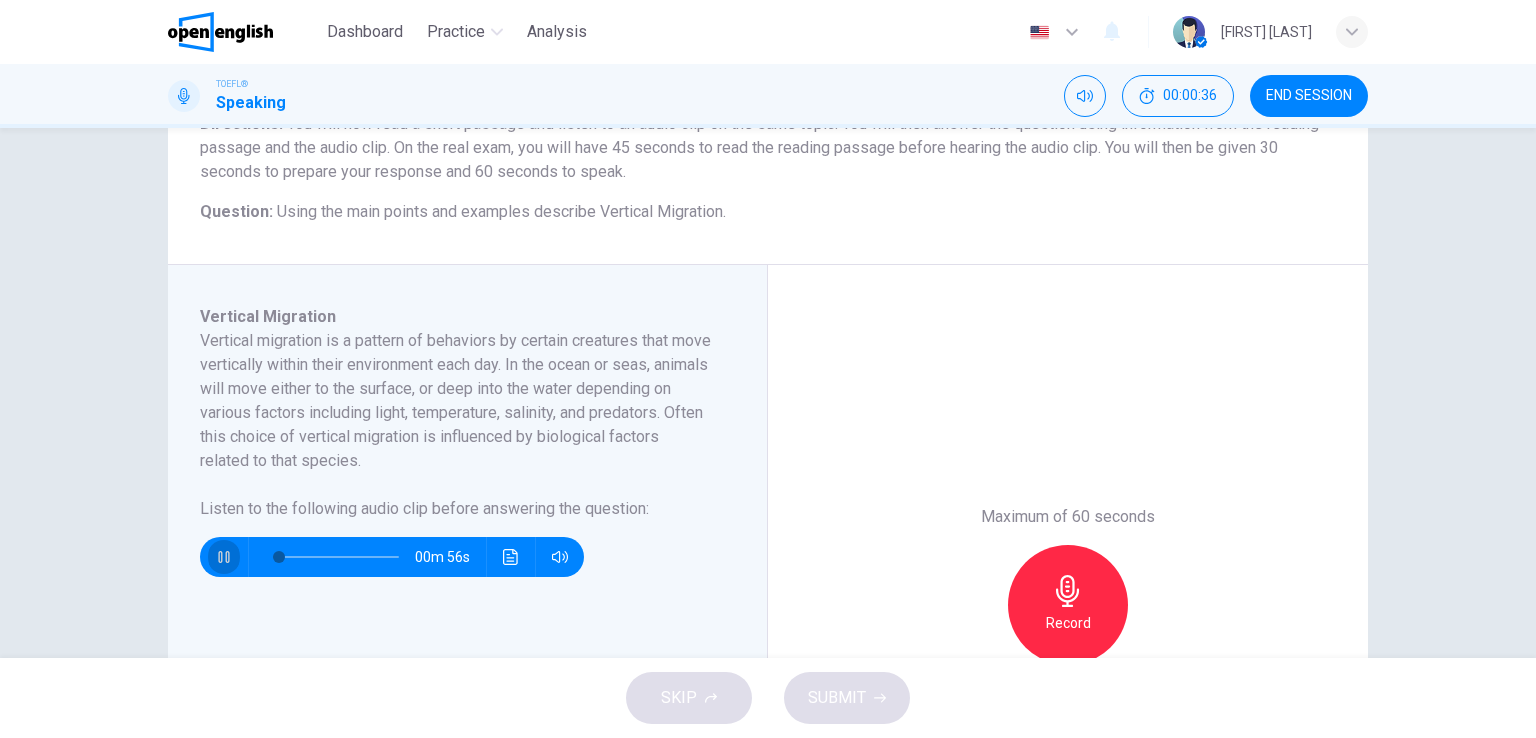 click at bounding box center (224, 557) 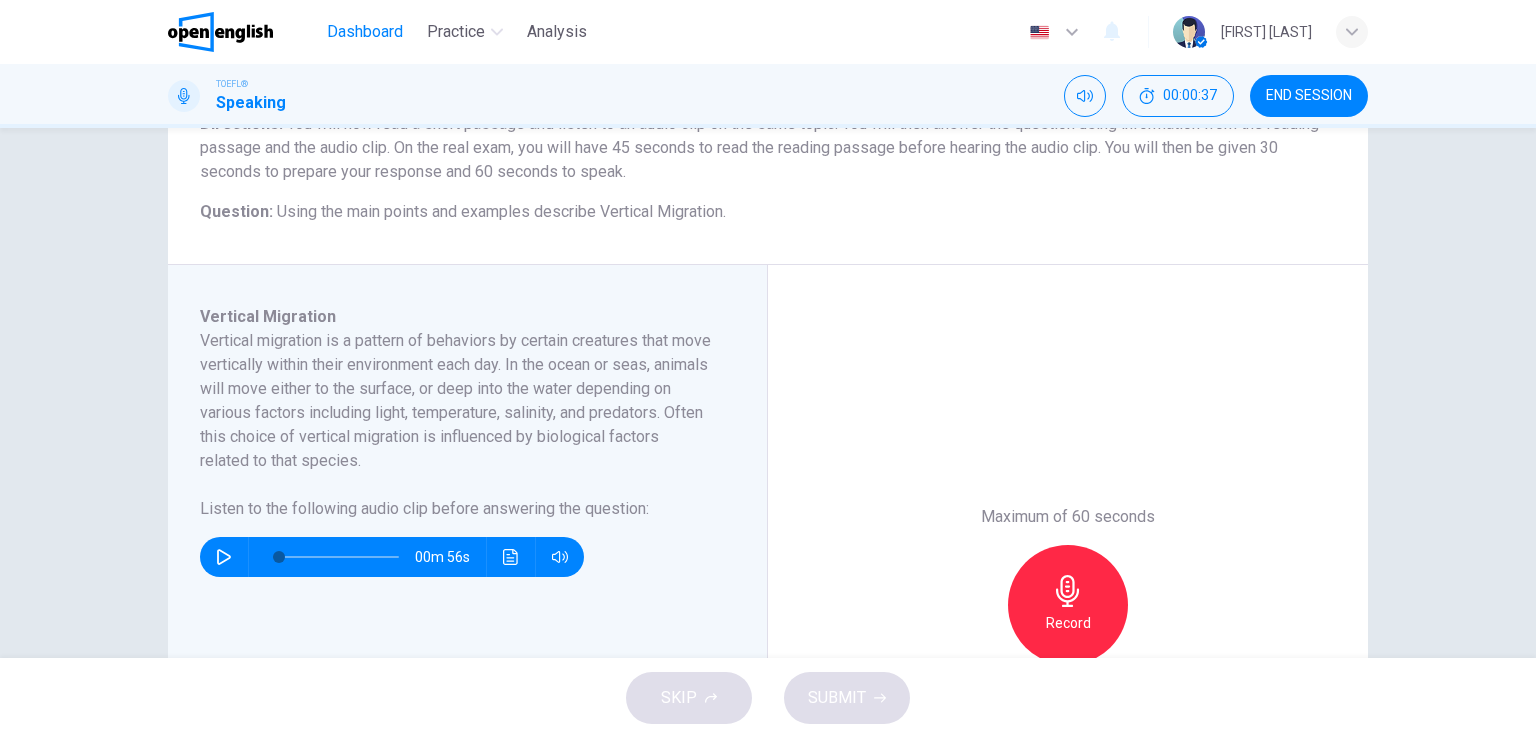 click on "Dashboard" at bounding box center [365, 32] 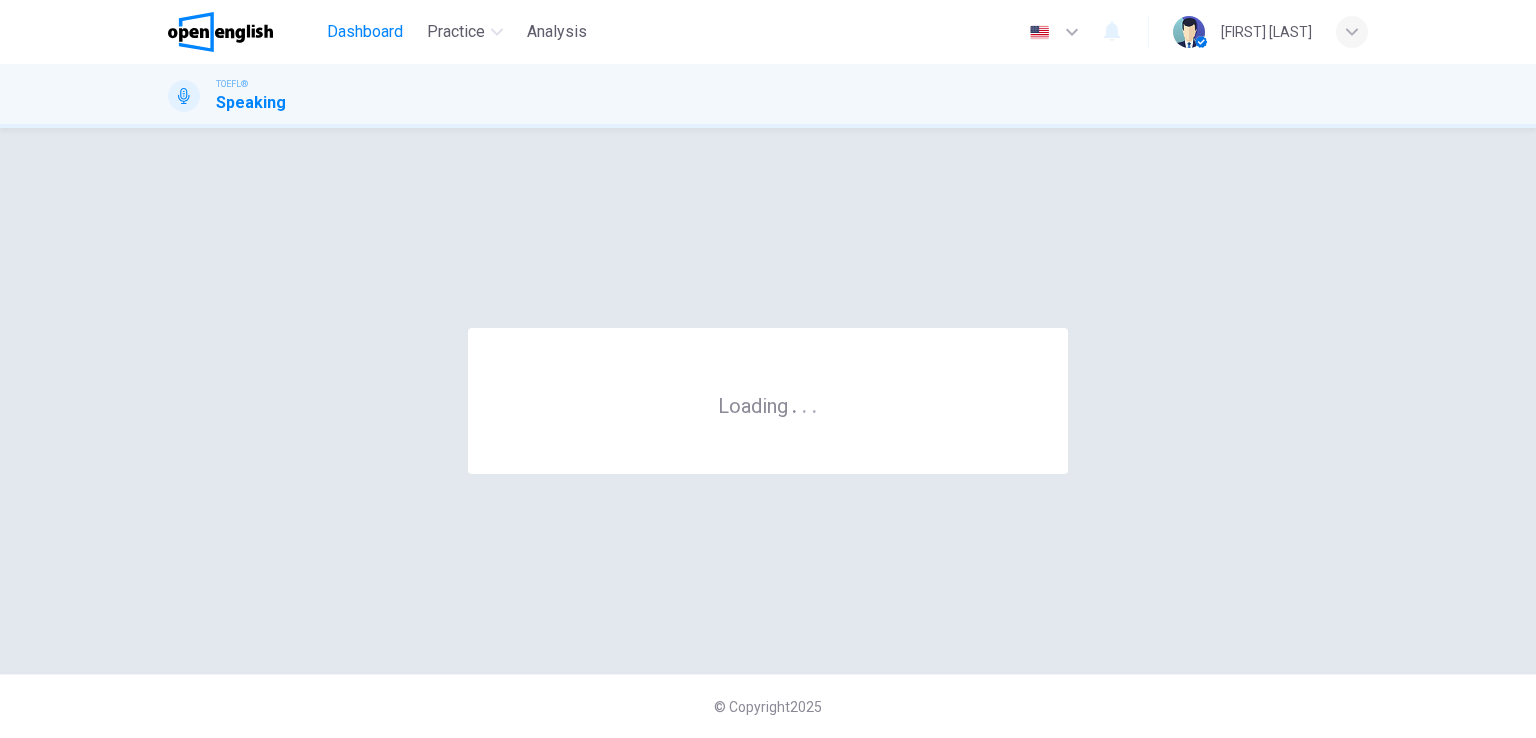 scroll, scrollTop: 0, scrollLeft: 0, axis: both 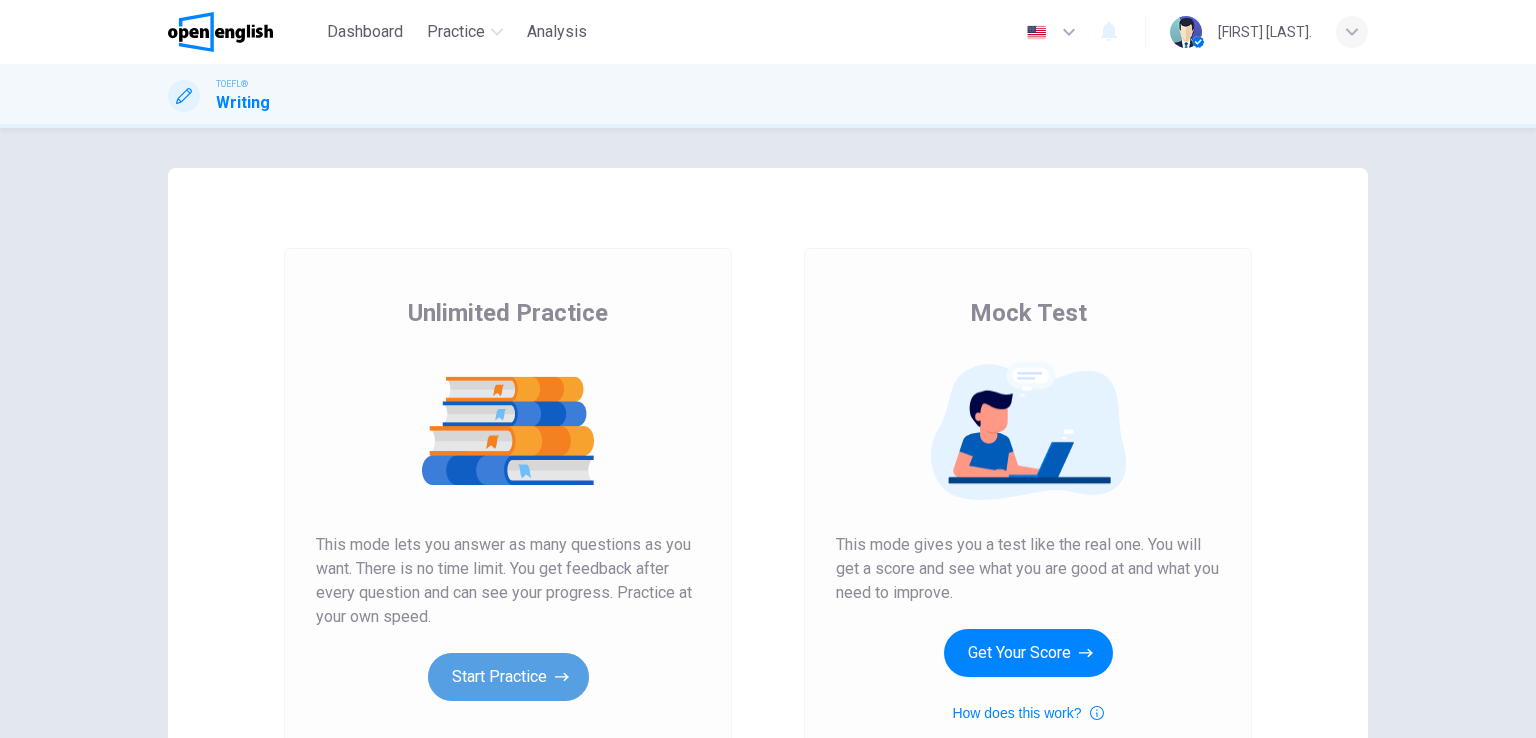 click on "Start Practice" at bounding box center [508, 677] 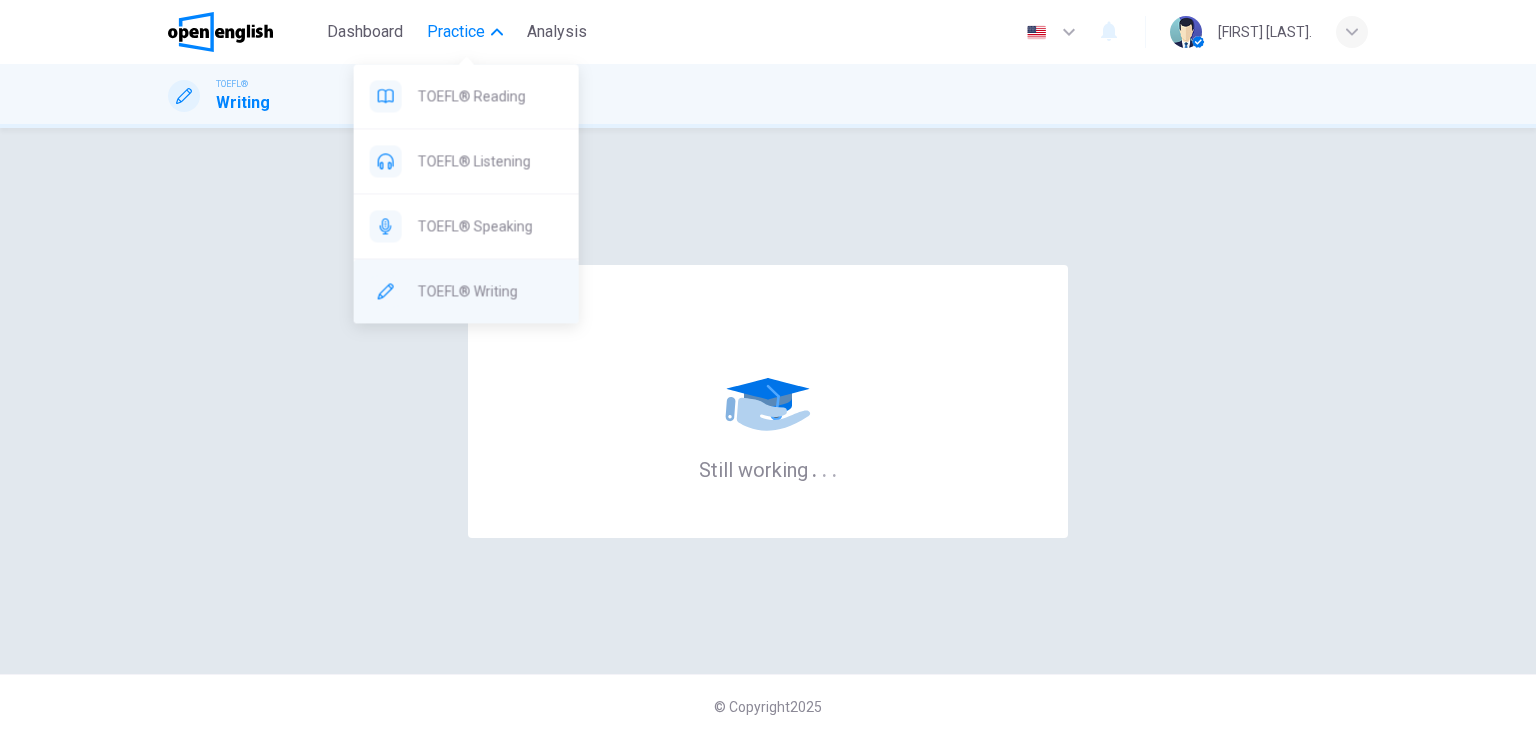 click on "TOEFL® Writing" at bounding box center (466, 96) 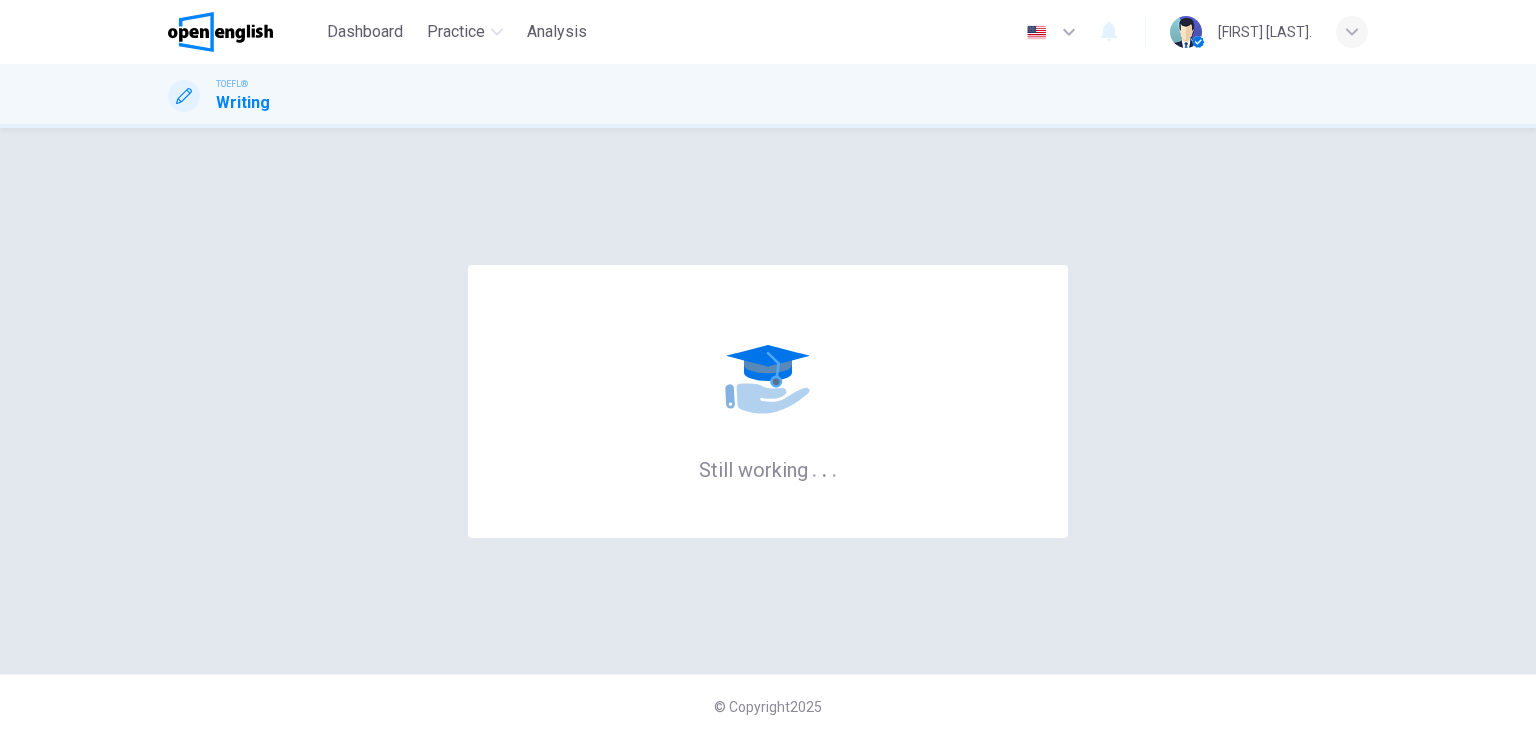 click on "Still working . . ." at bounding box center (768, 401) 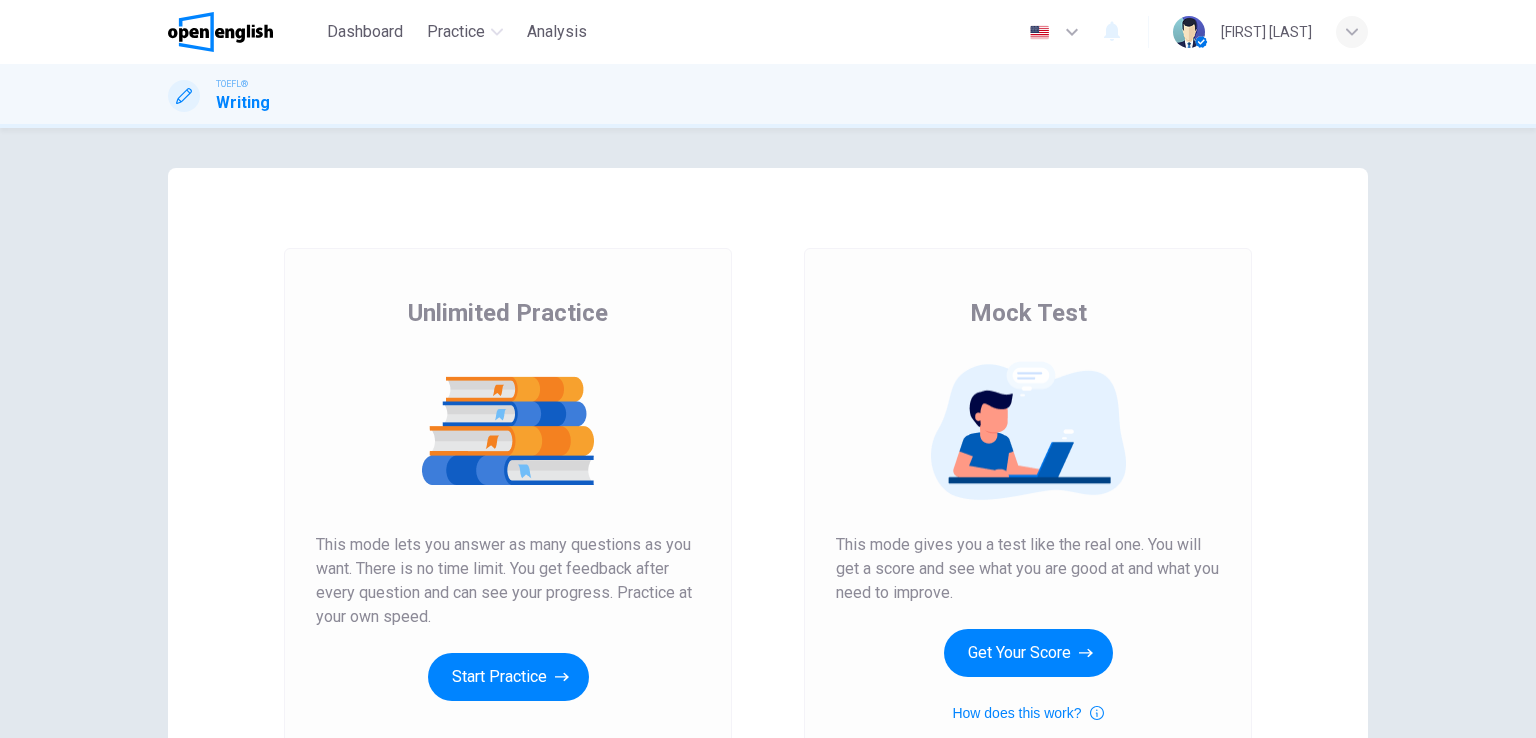 scroll, scrollTop: 0, scrollLeft: 0, axis: both 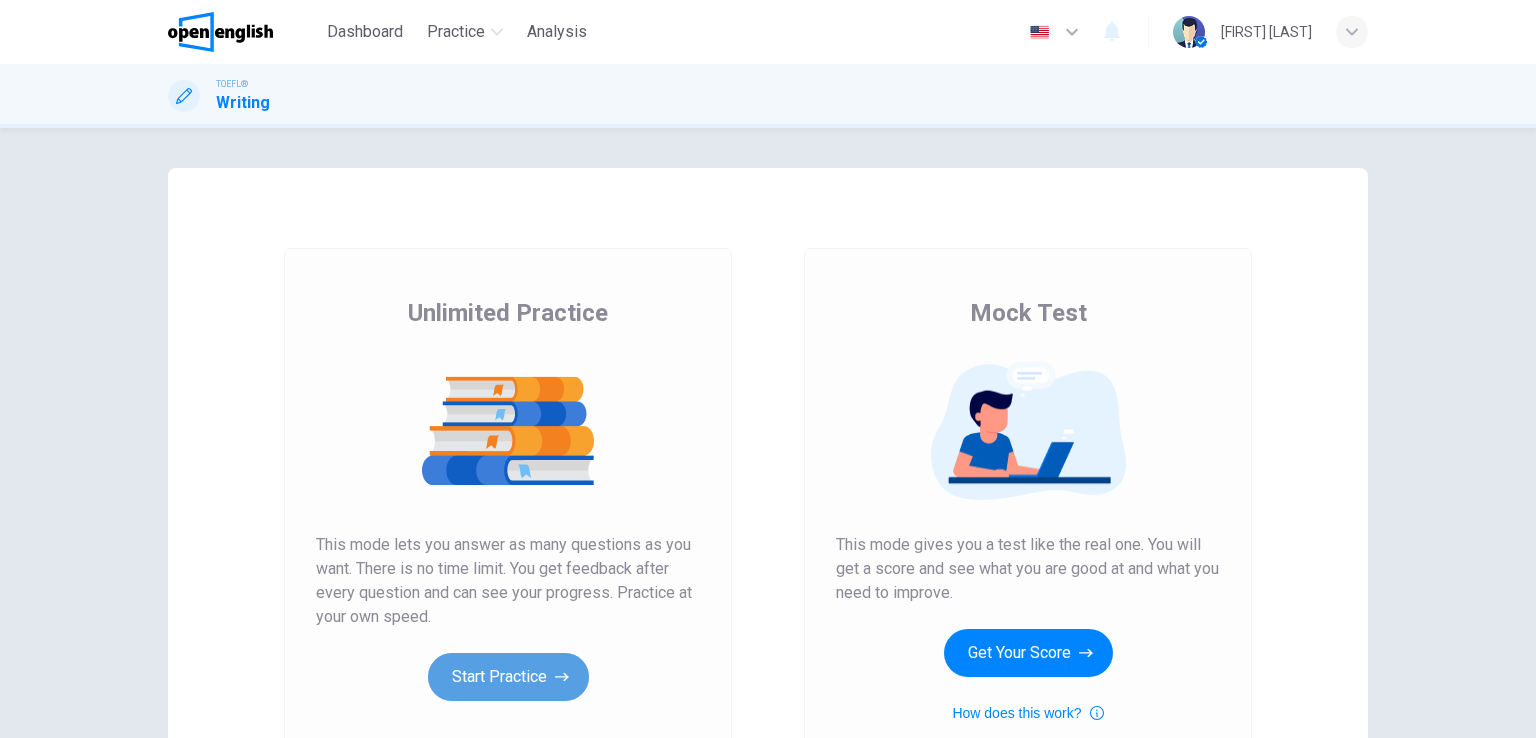 click on "Start Practice" at bounding box center [508, 677] 